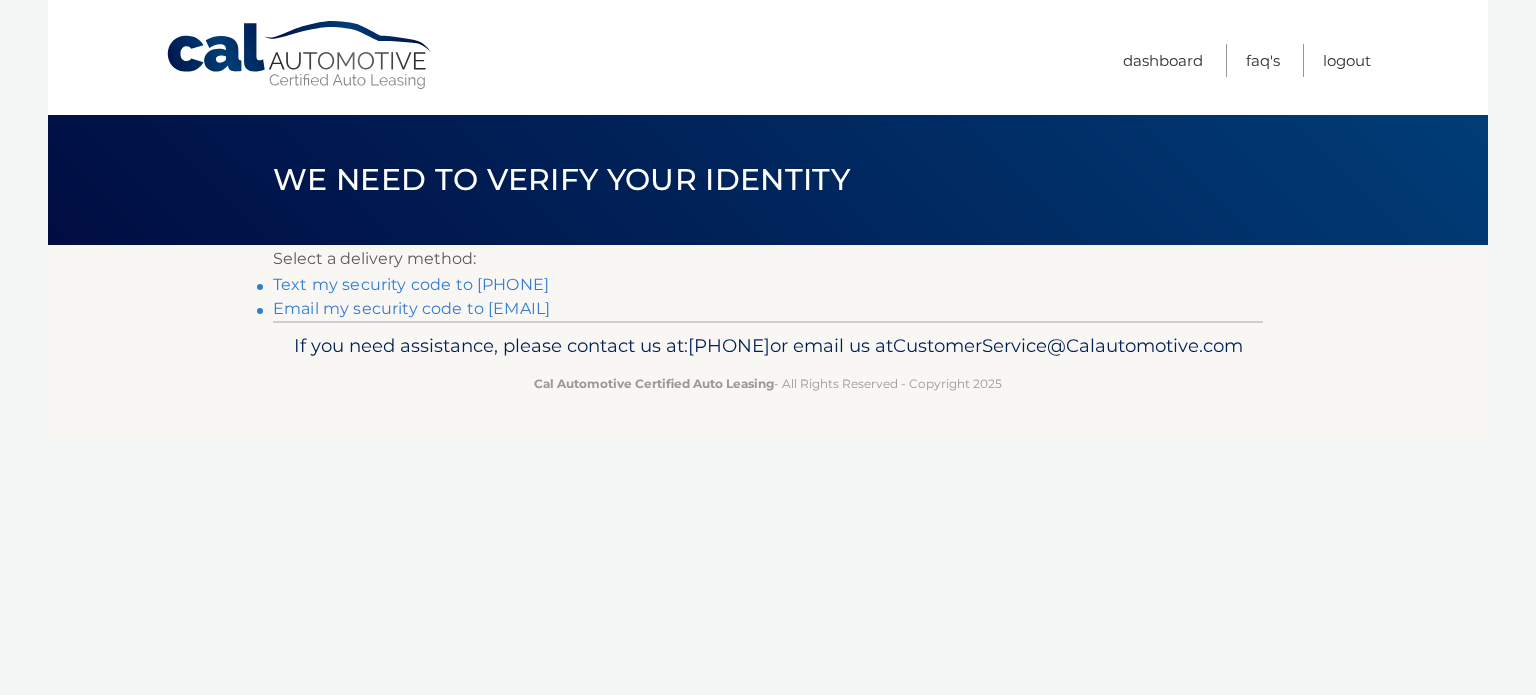 scroll, scrollTop: 0, scrollLeft: 0, axis: both 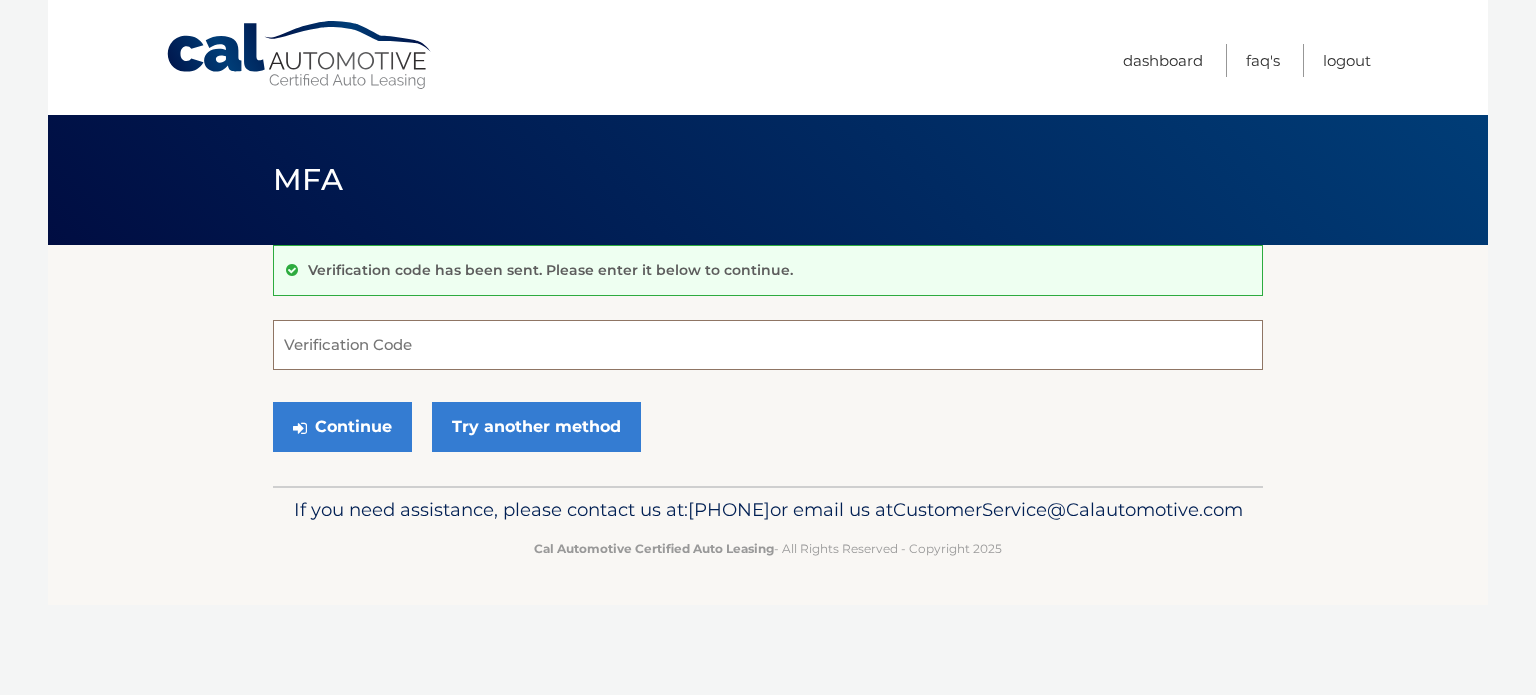click on "Verification Code" at bounding box center [768, 345] 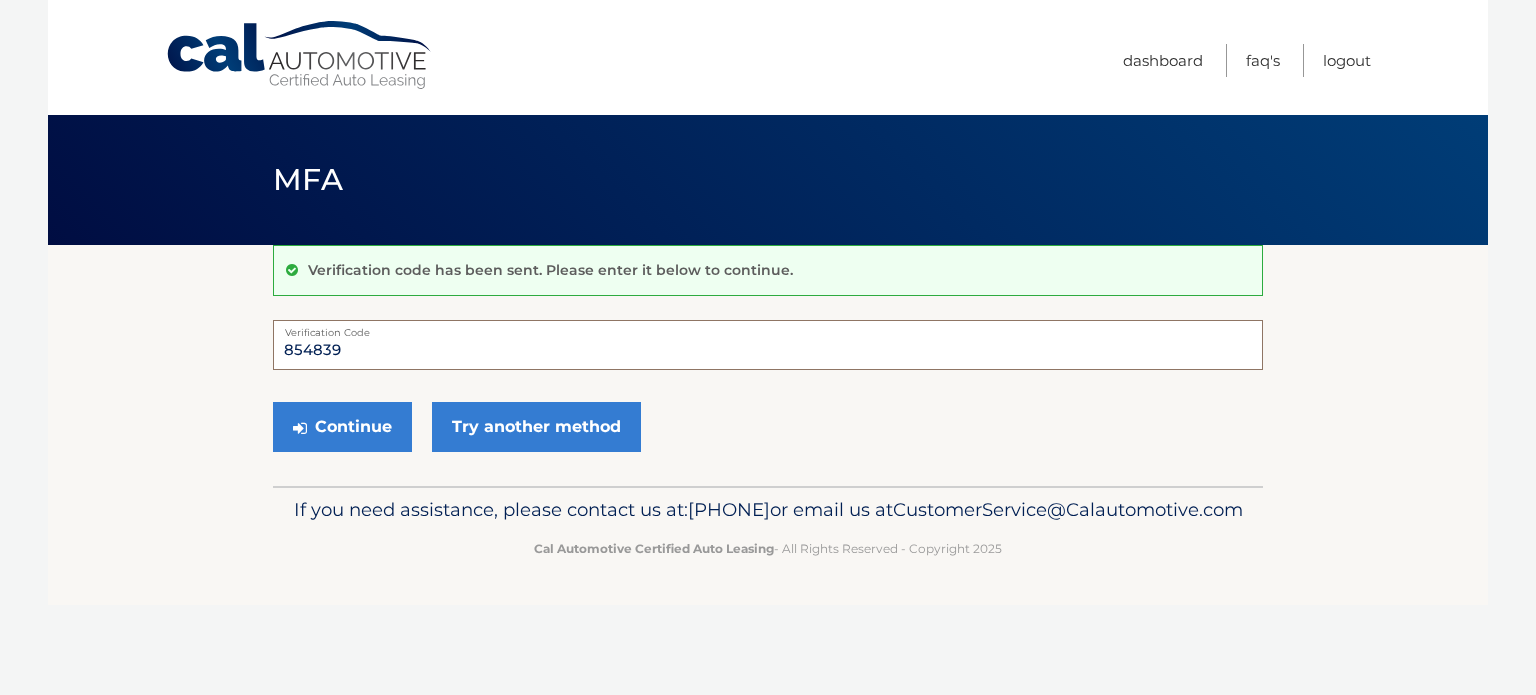 type on "854839" 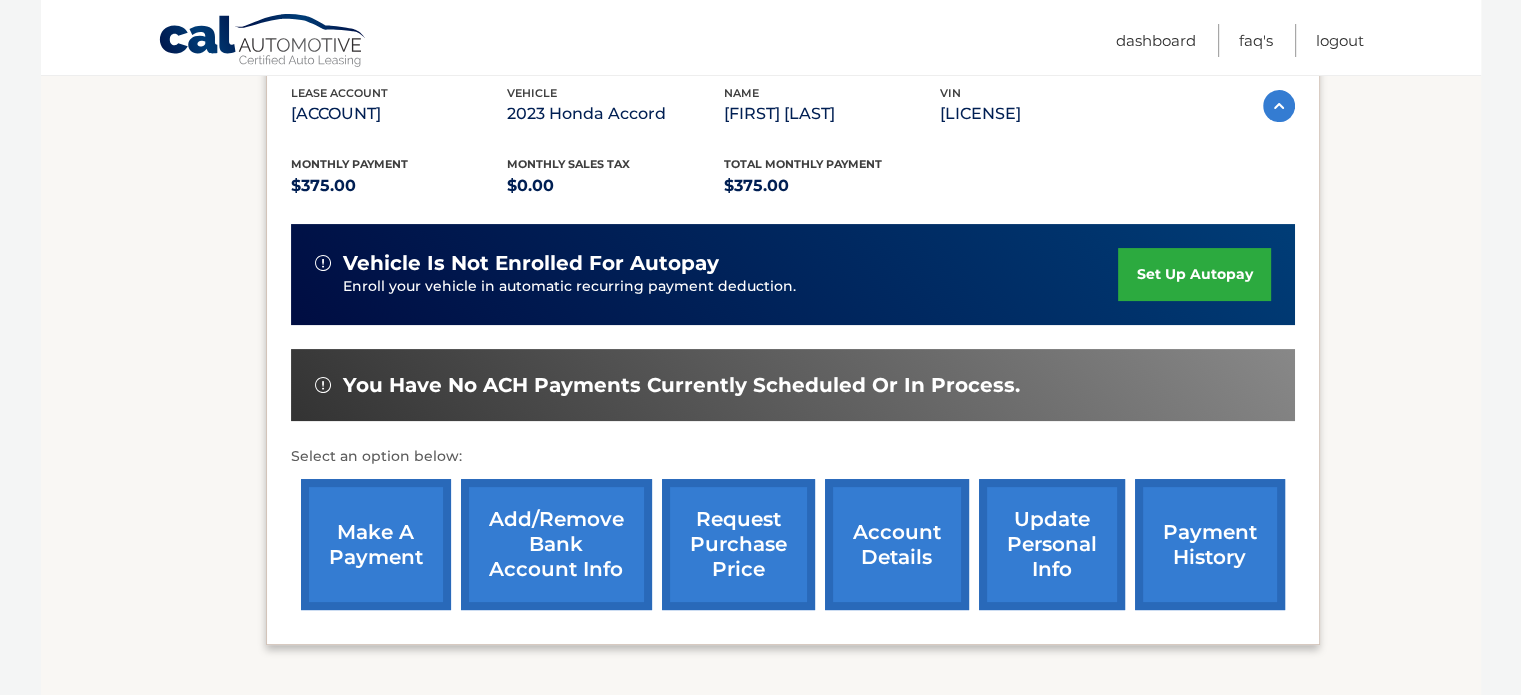 scroll, scrollTop: 356, scrollLeft: 0, axis: vertical 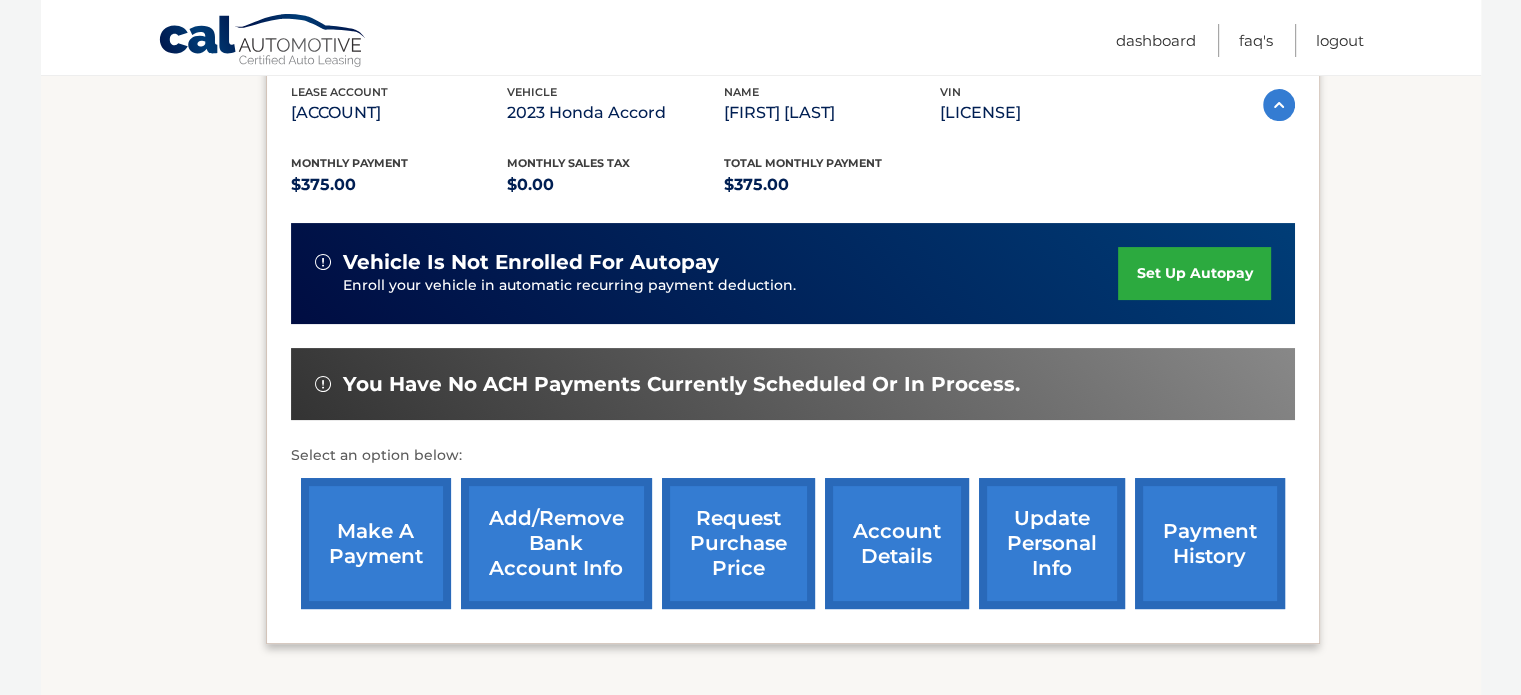 click on "payment history" at bounding box center [1210, 543] 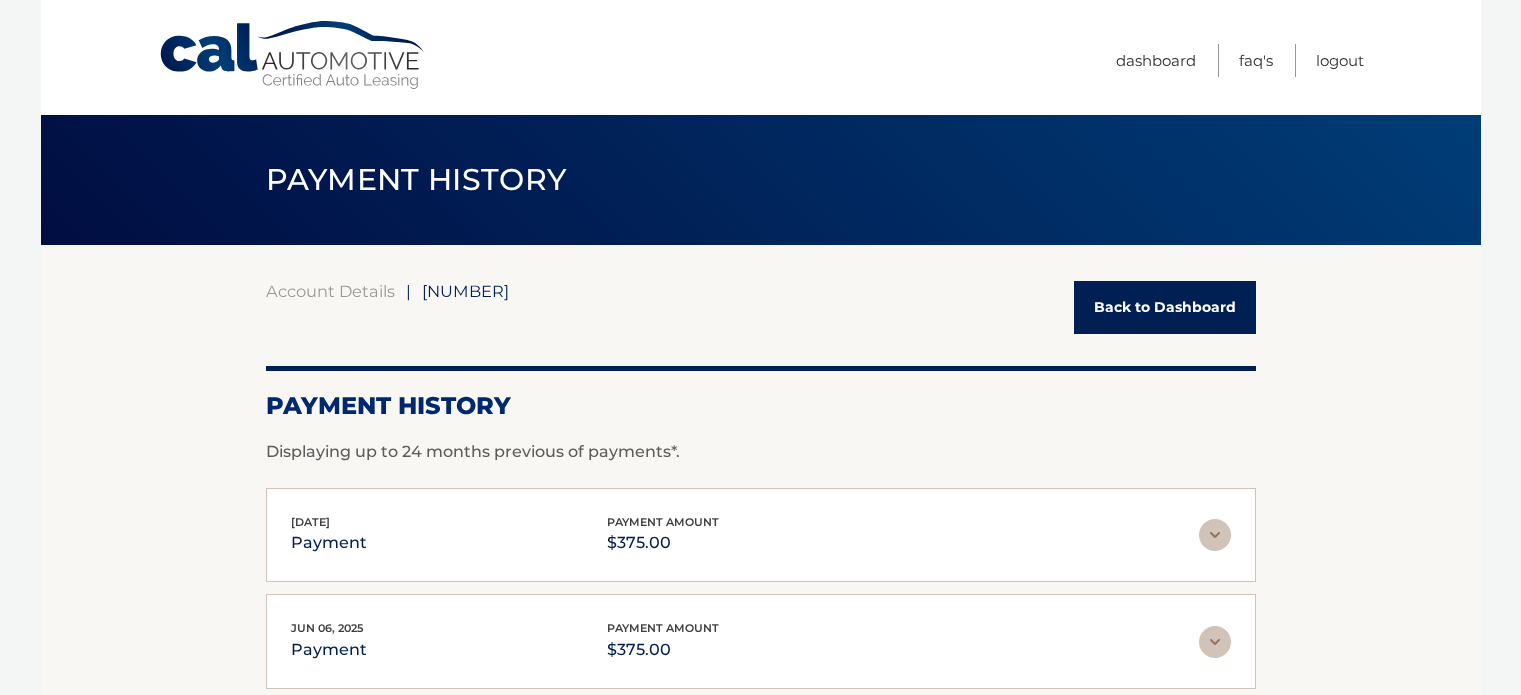 scroll, scrollTop: 0, scrollLeft: 0, axis: both 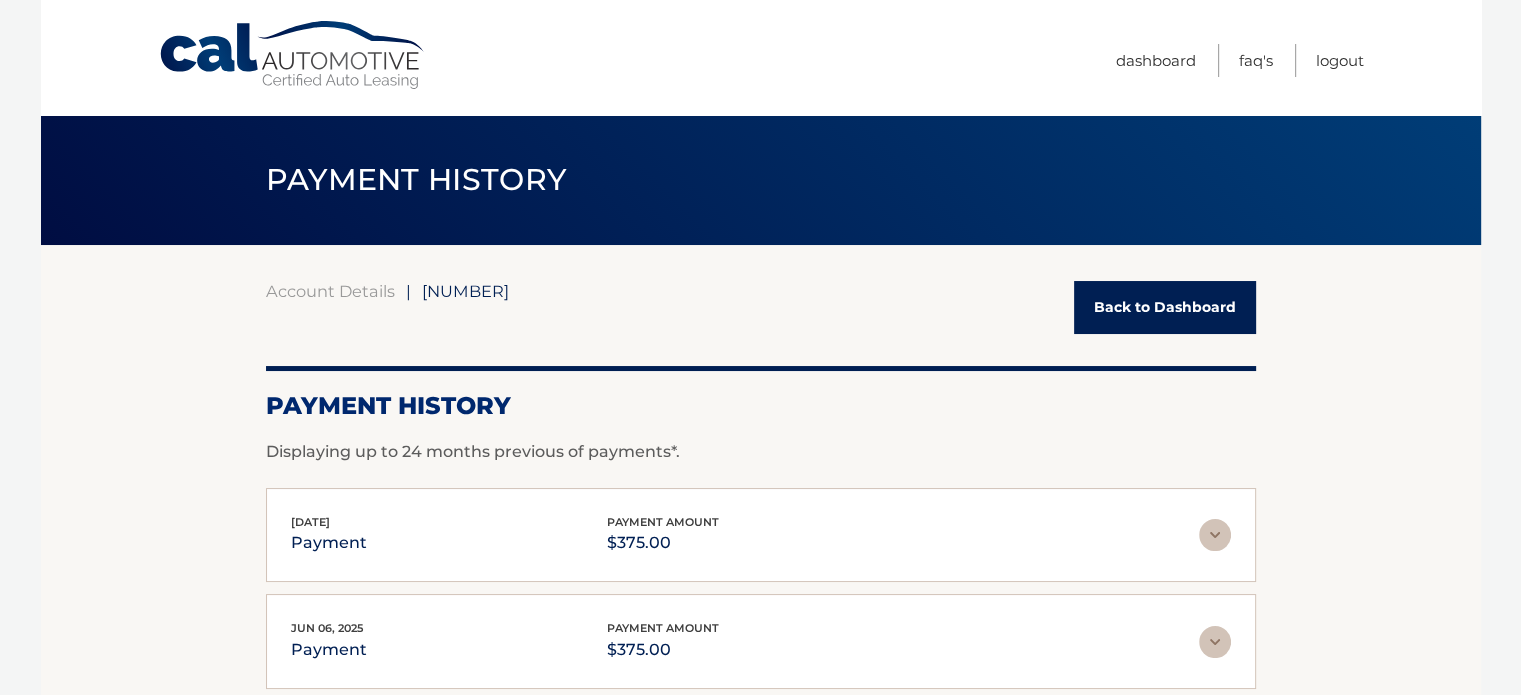 click on "Back to Dashboard" at bounding box center [1165, 307] 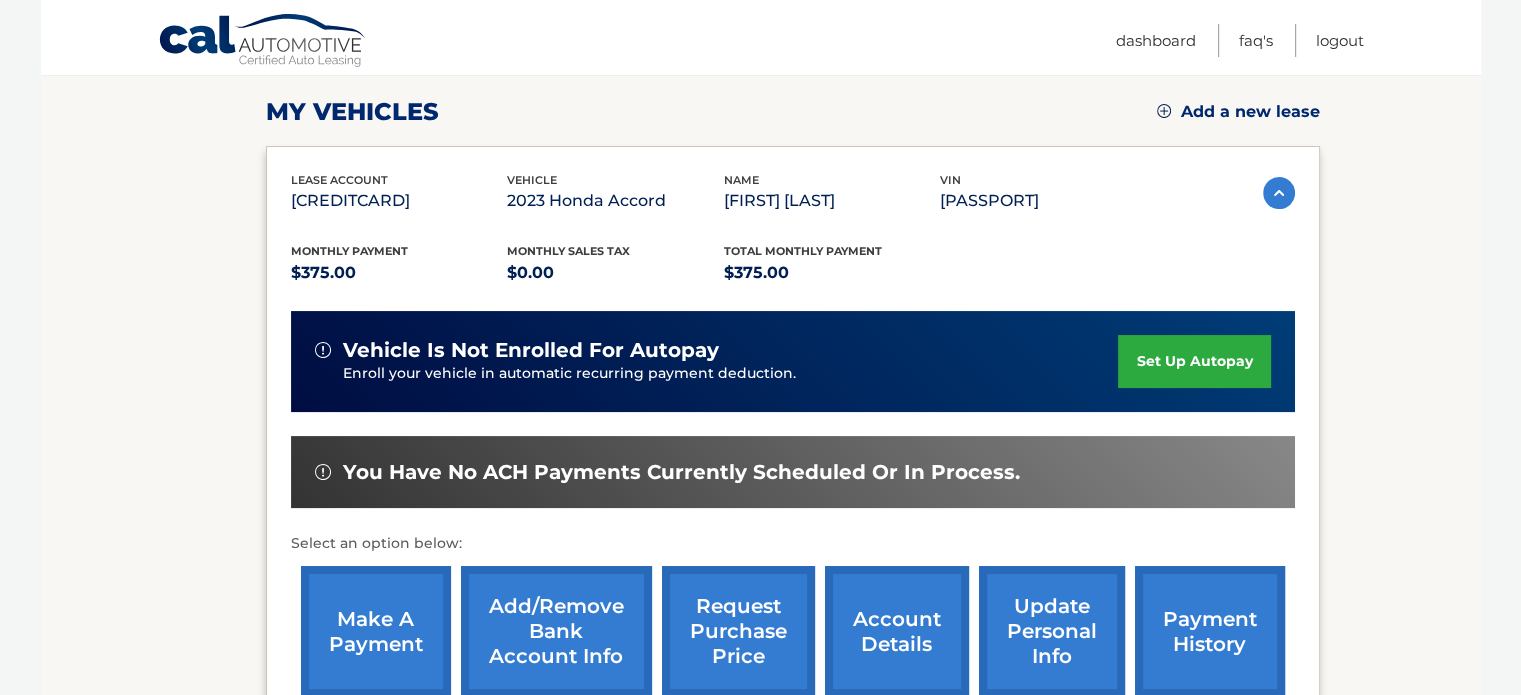 scroll, scrollTop: 270, scrollLeft: 0, axis: vertical 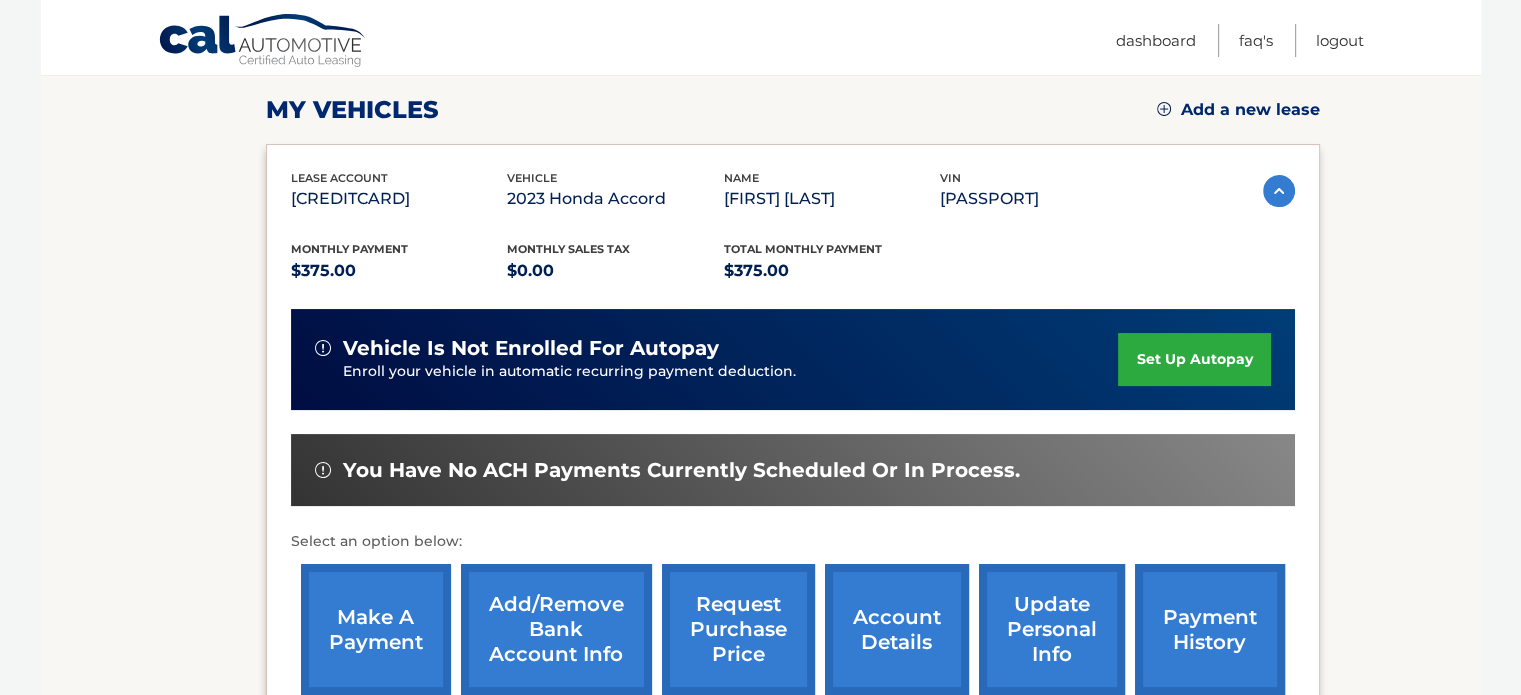 click on "make a payment" at bounding box center [376, 629] 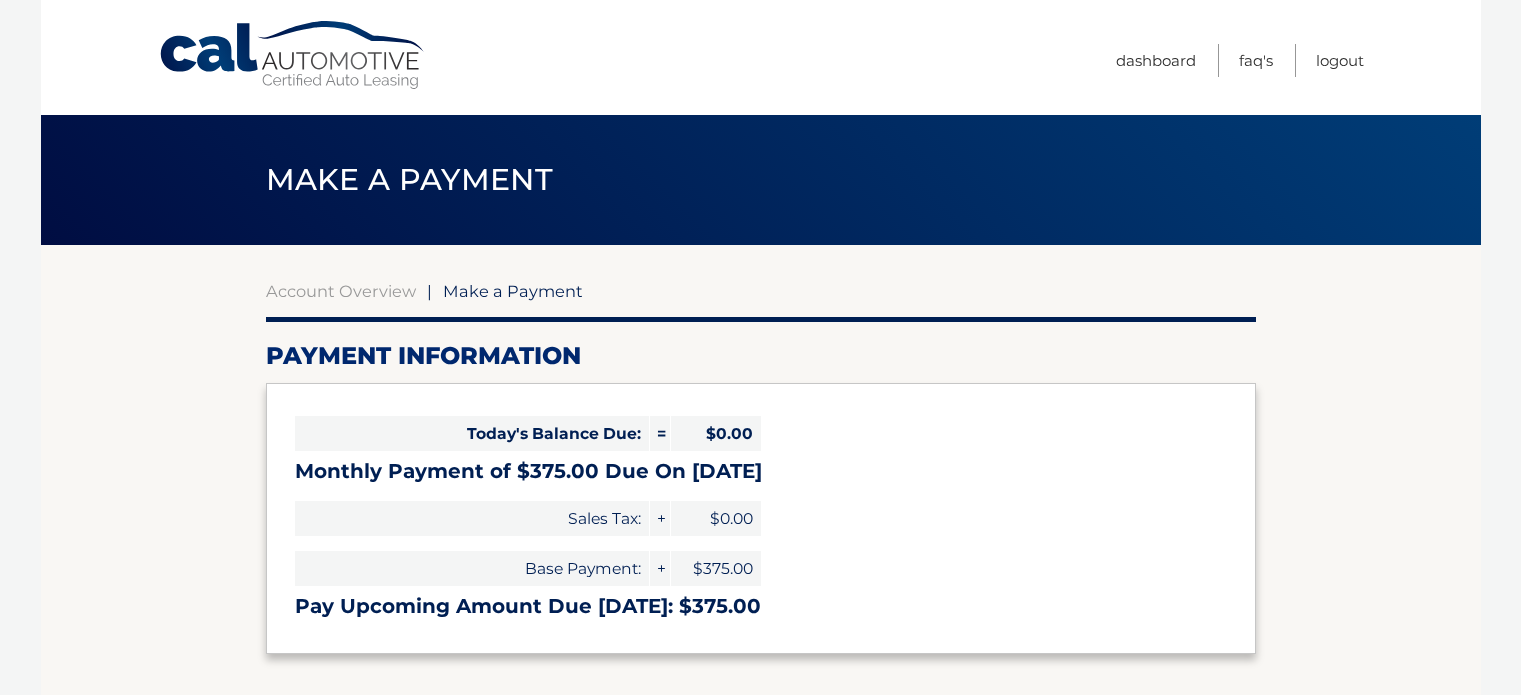 select on "[UUID]" 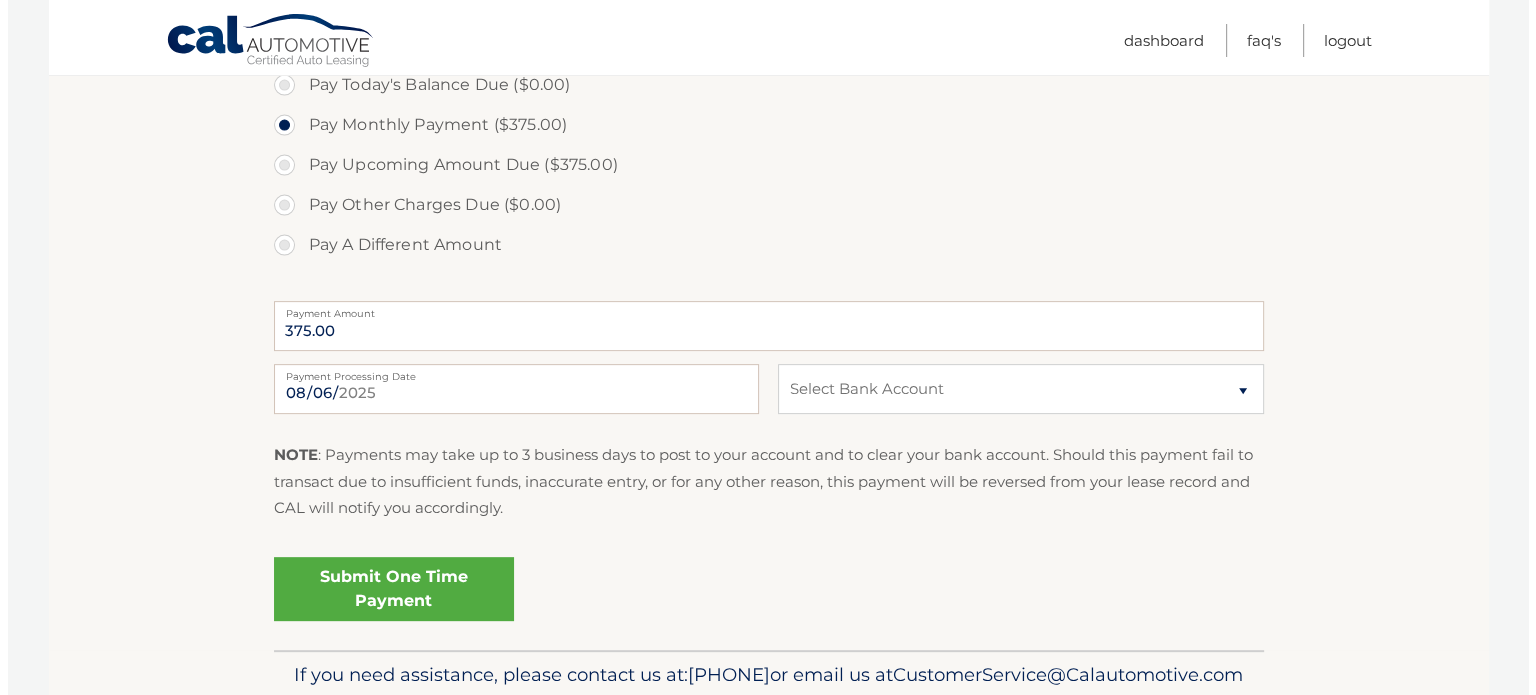scroll, scrollTop: 632, scrollLeft: 0, axis: vertical 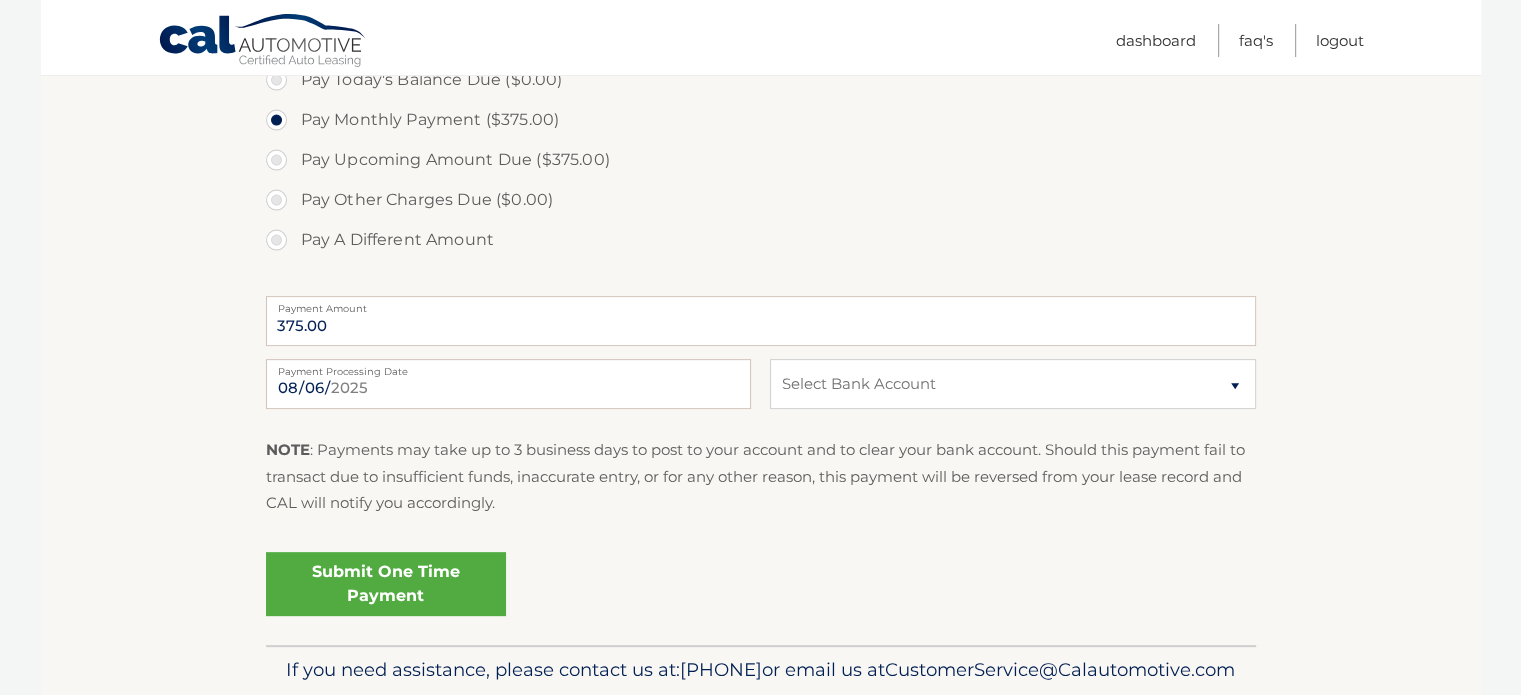 click on "Submit One Time Payment" at bounding box center (386, 584) 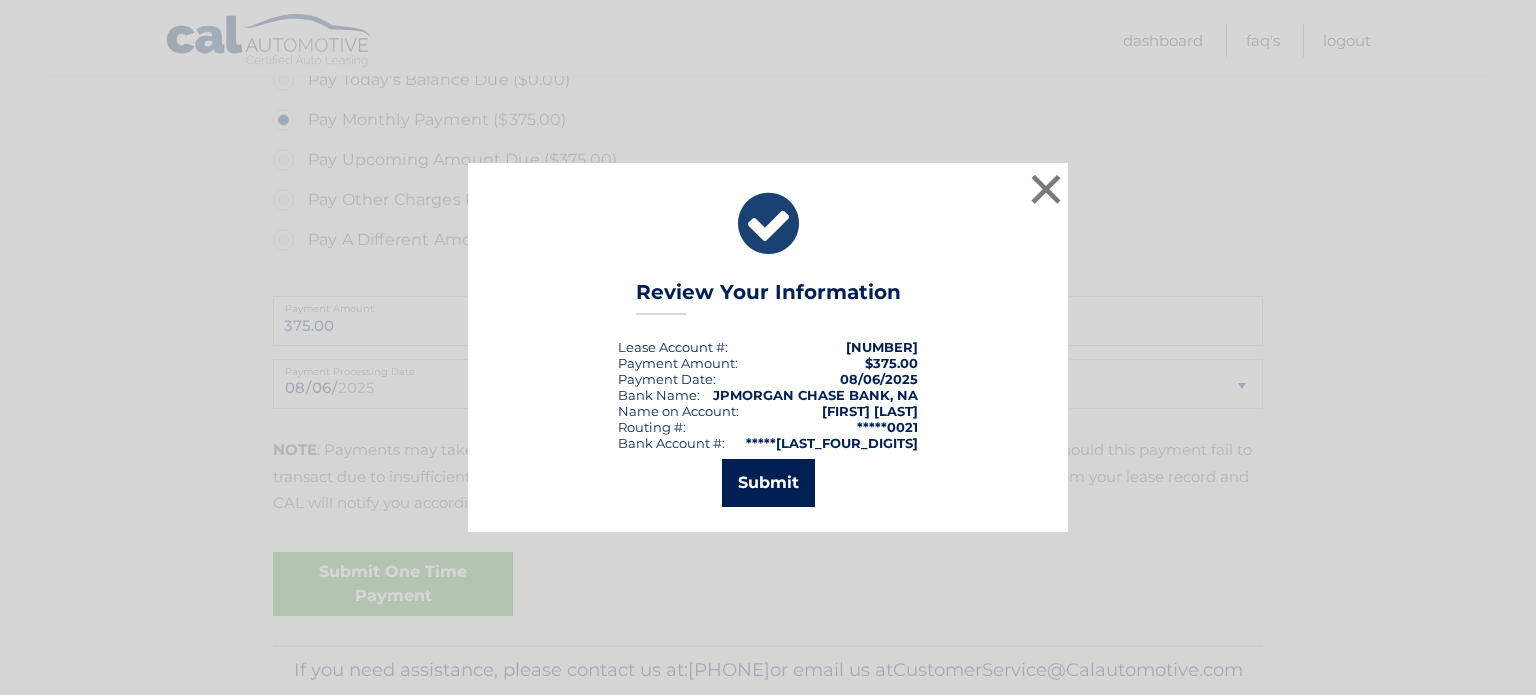 click on "Submit" at bounding box center [768, 483] 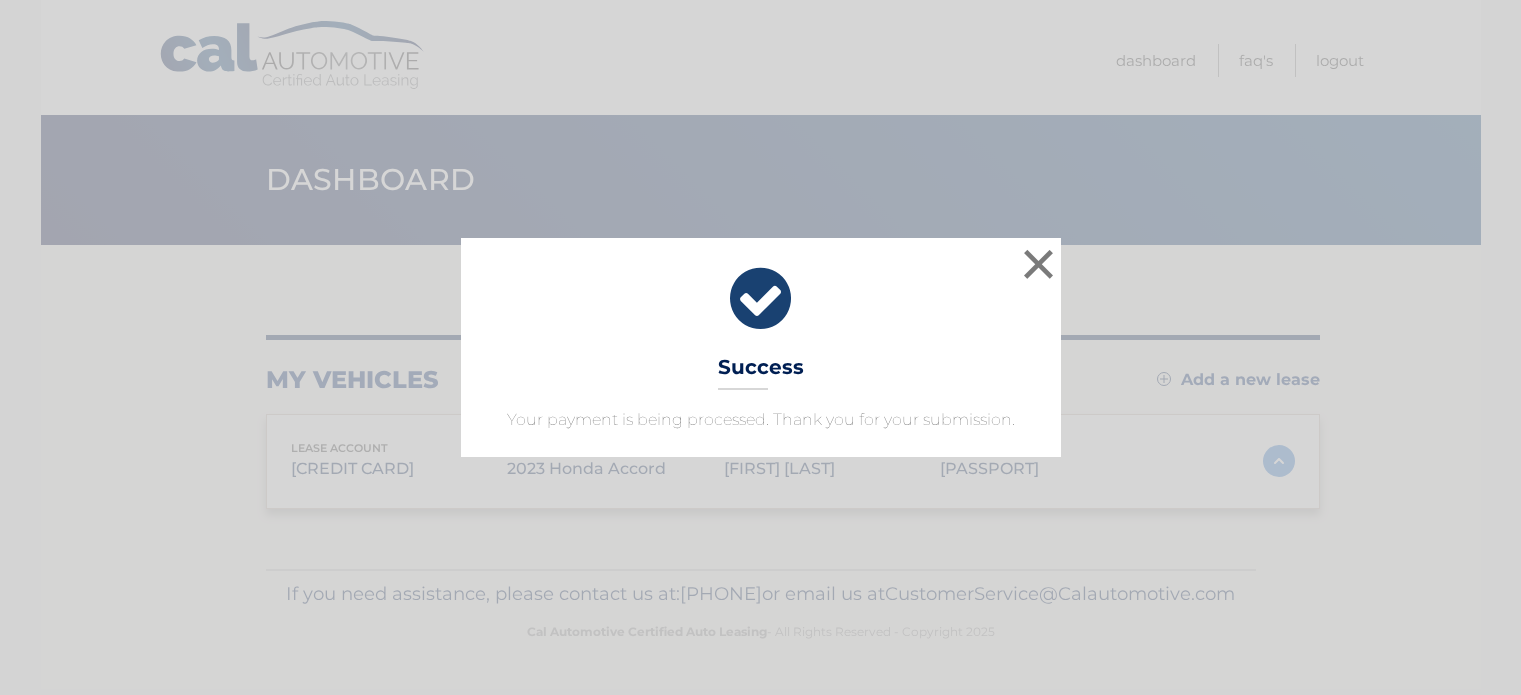 scroll, scrollTop: 0, scrollLeft: 0, axis: both 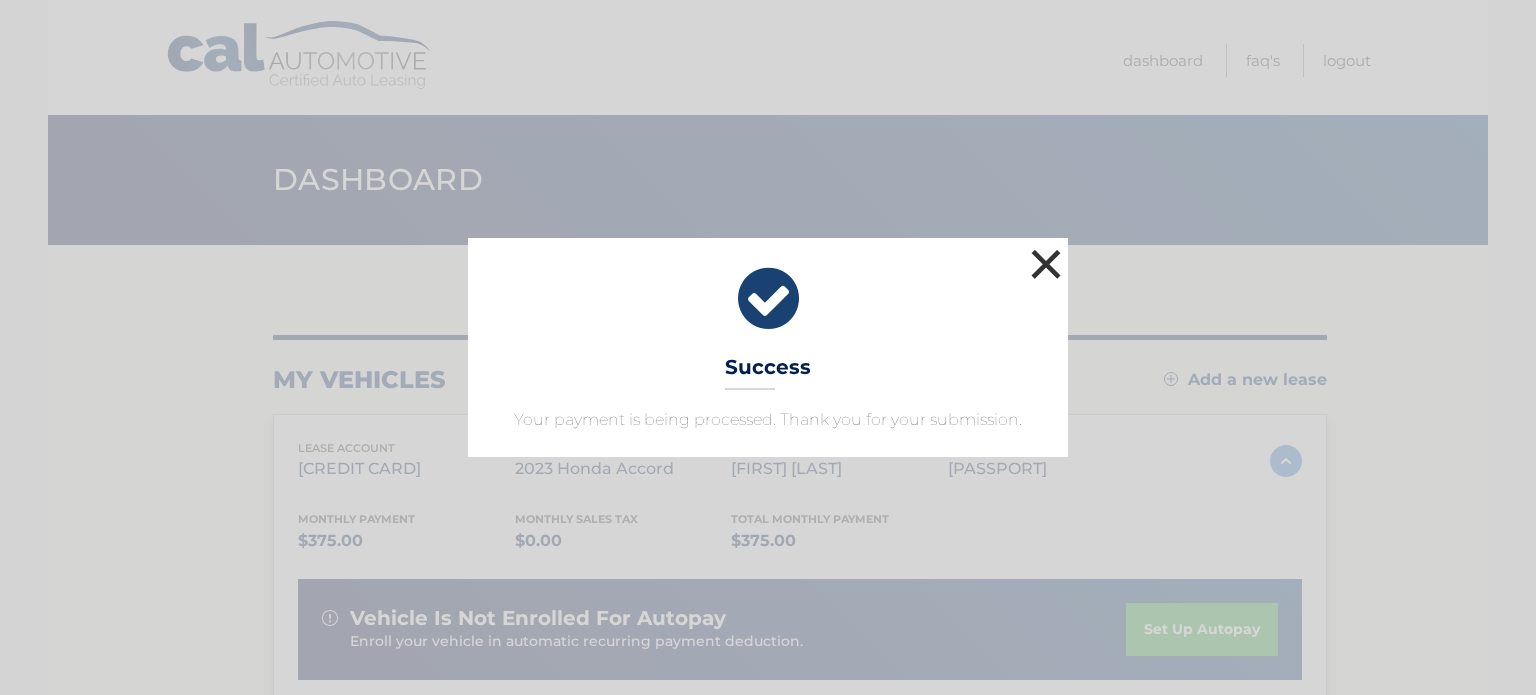 click on "×" at bounding box center (1046, 264) 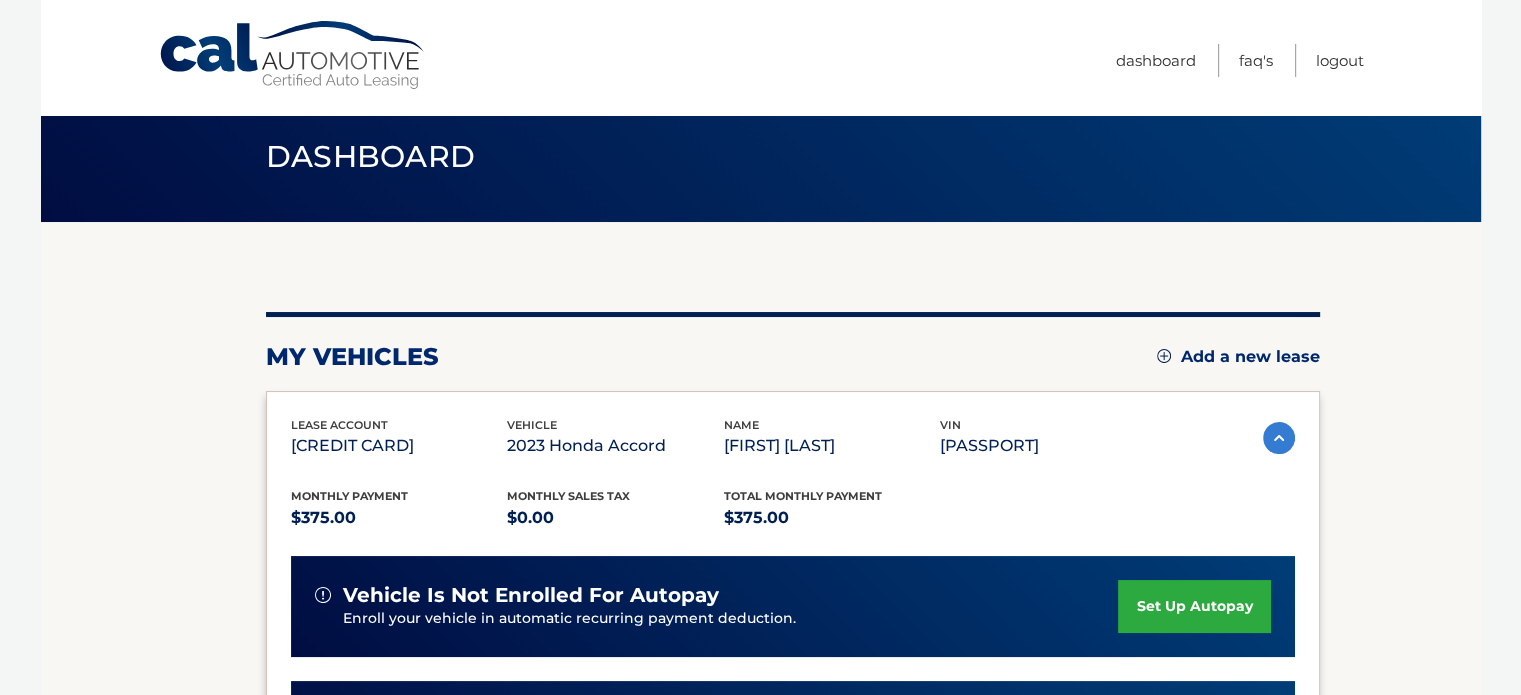 scroll, scrollTop: 20, scrollLeft: 0, axis: vertical 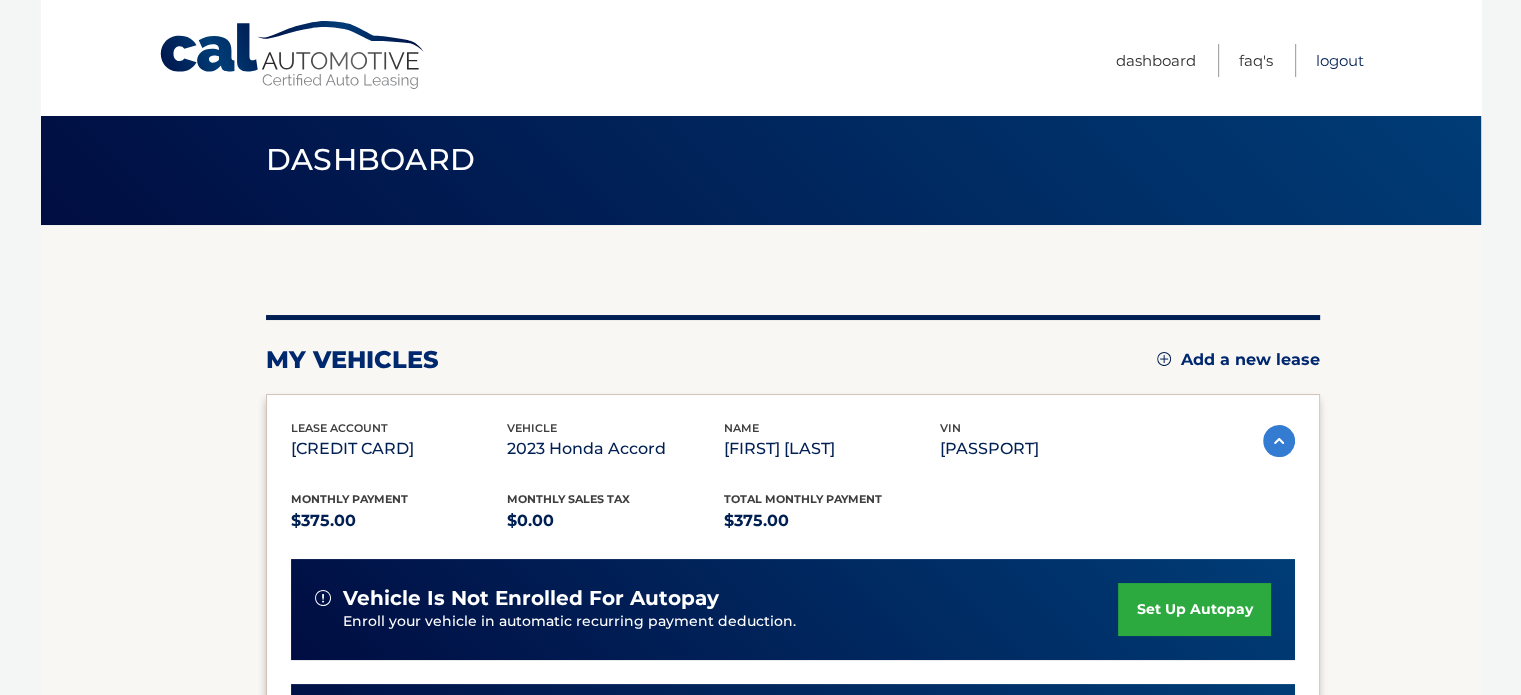 click on "Logout" at bounding box center [1340, 60] 